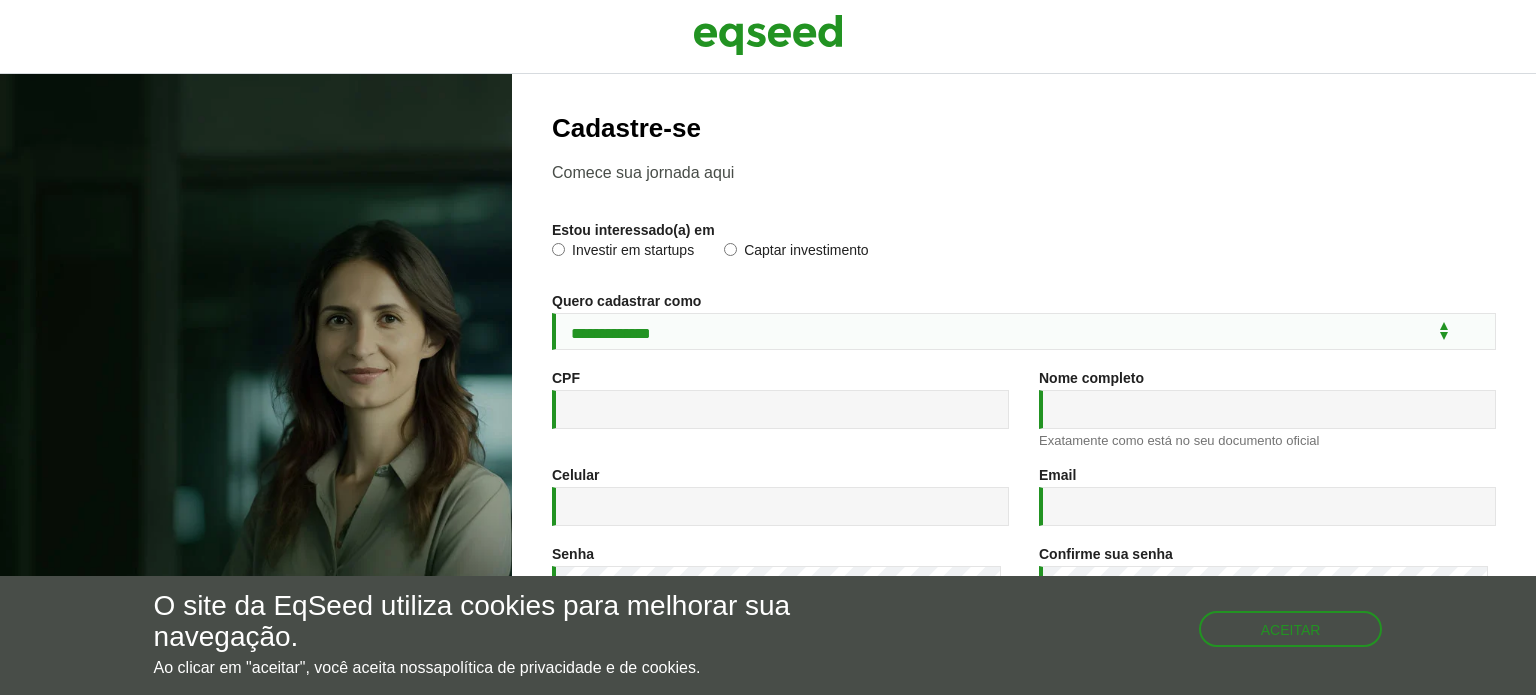 scroll, scrollTop: 0, scrollLeft: 0, axis: both 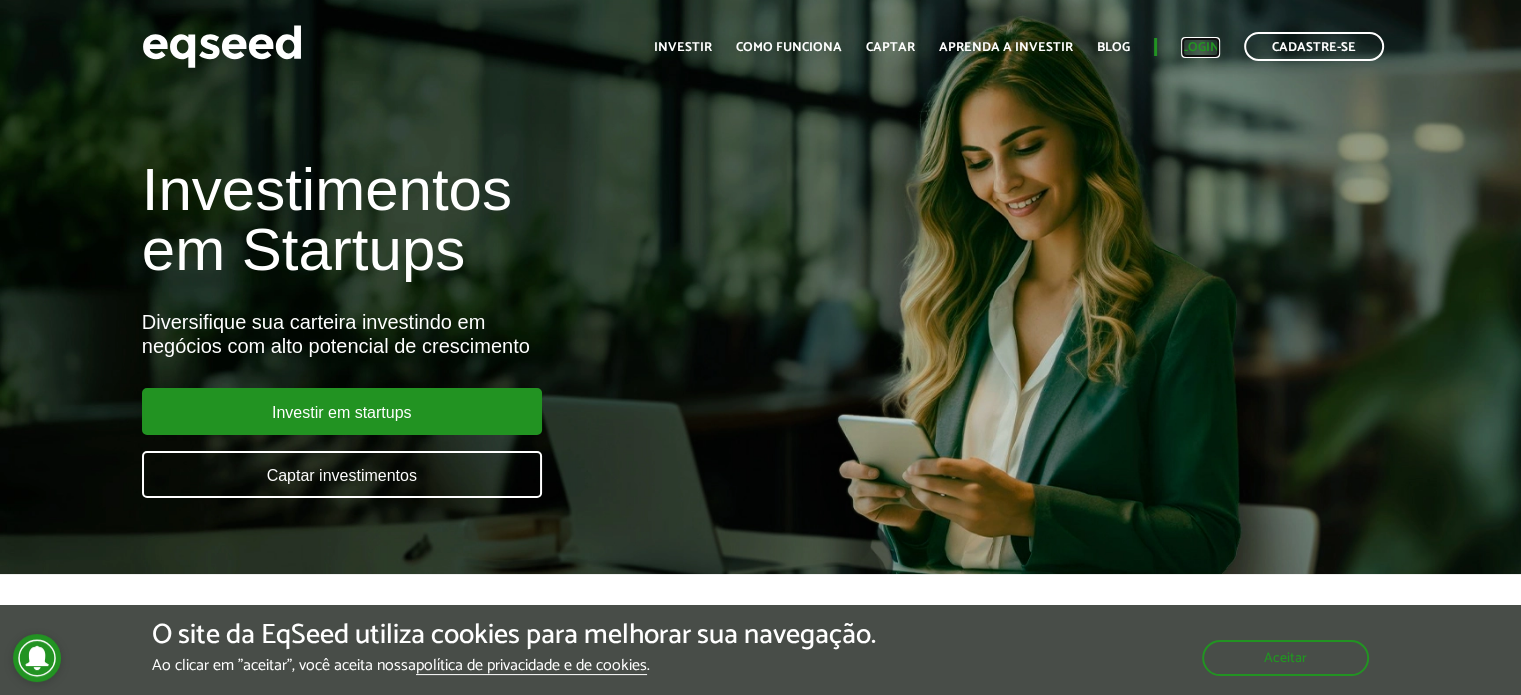 click on "Login" at bounding box center [1200, 47] 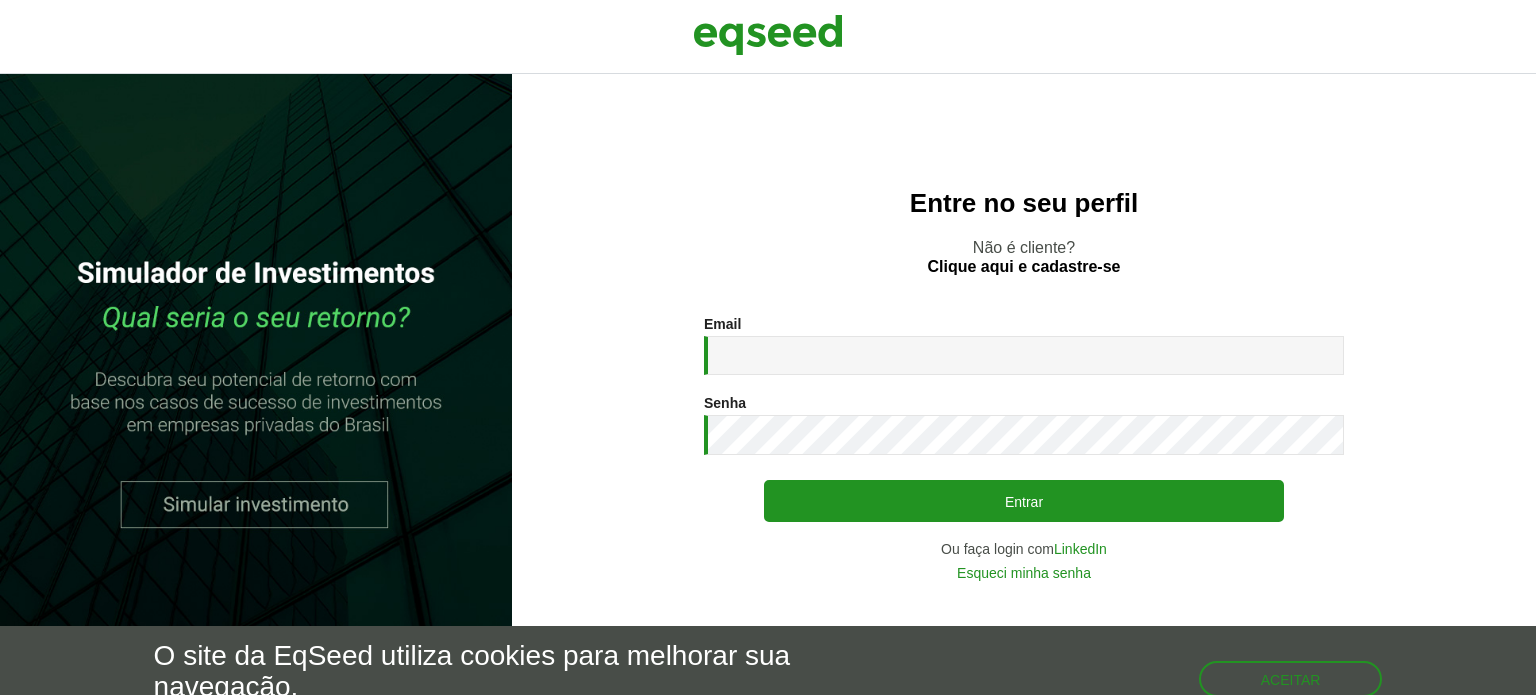 scroll, scrollTop: 0, scrollLeft: 0, axis: both 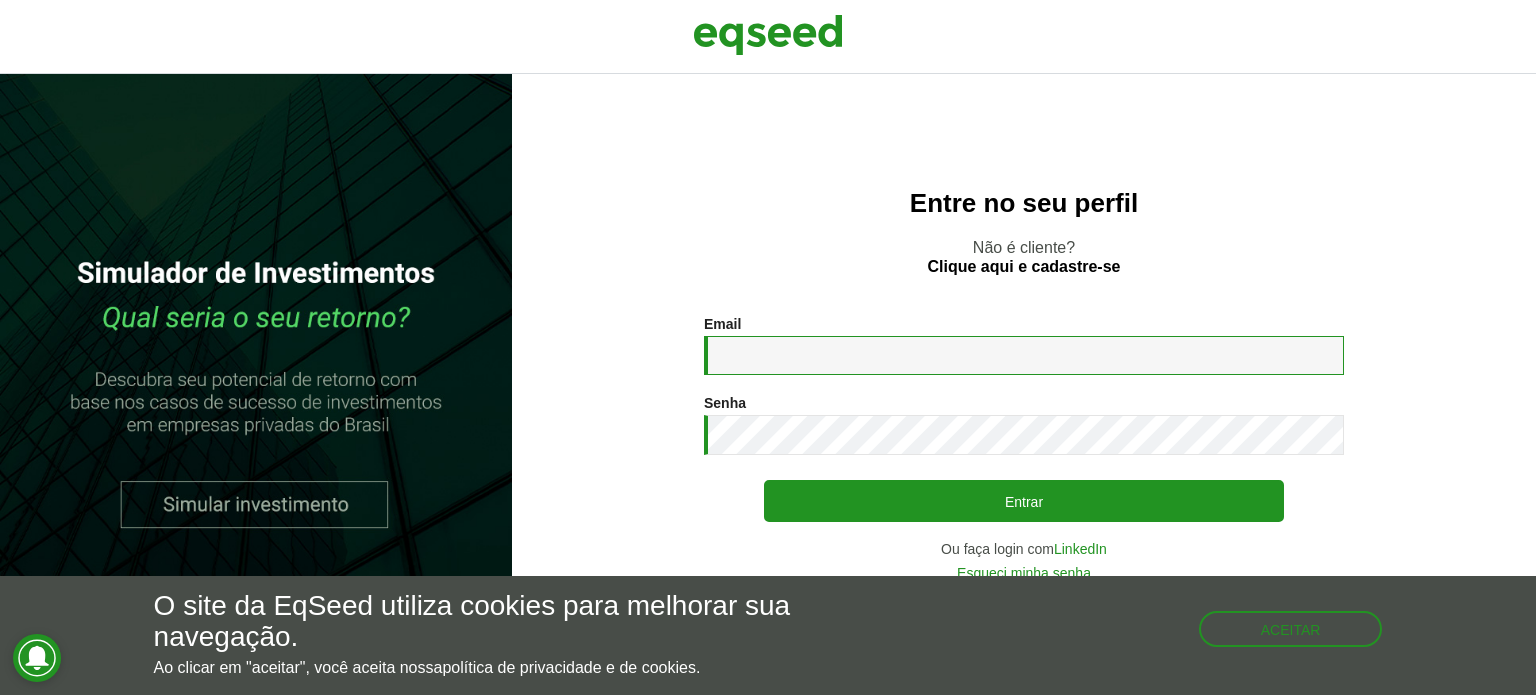 click on "Email  *" at bounding box center (1024, 355) 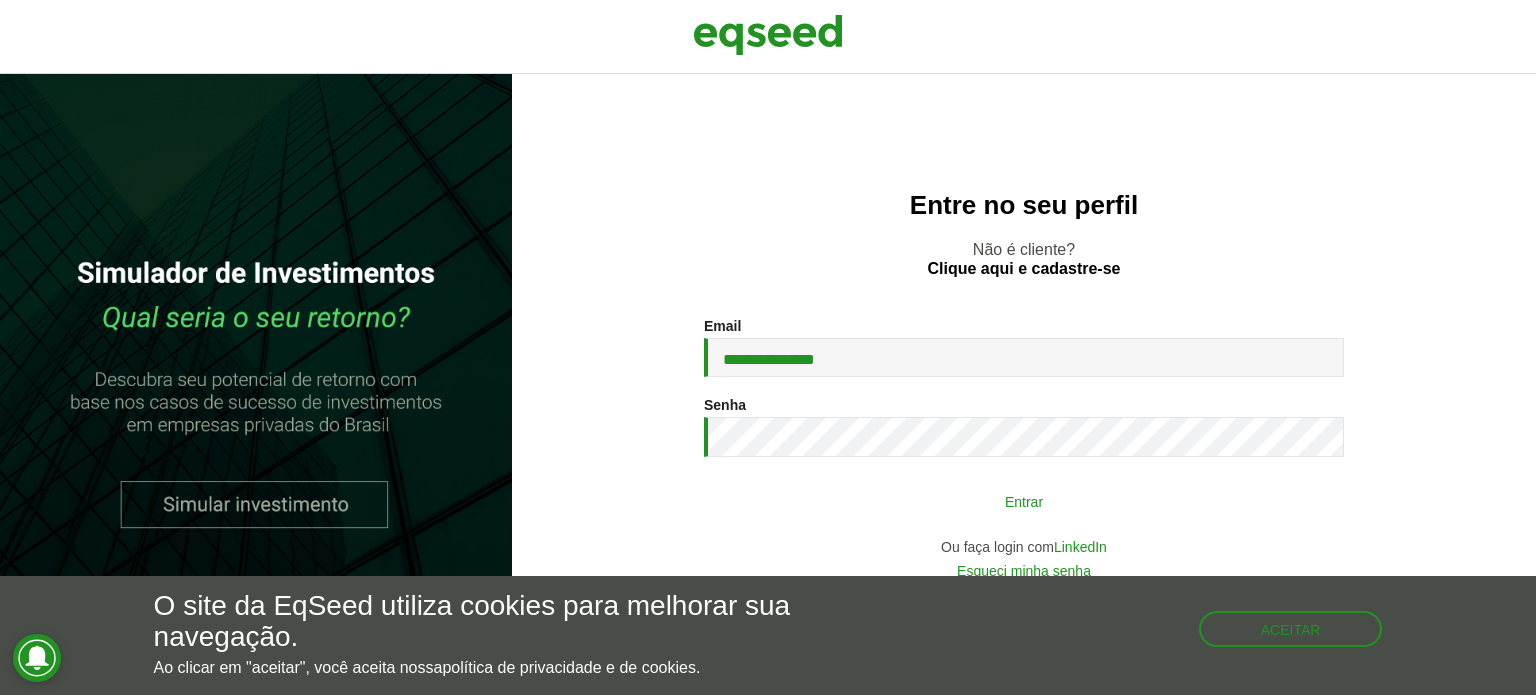 click on "Entrar" at bounding box center (1024, 501) 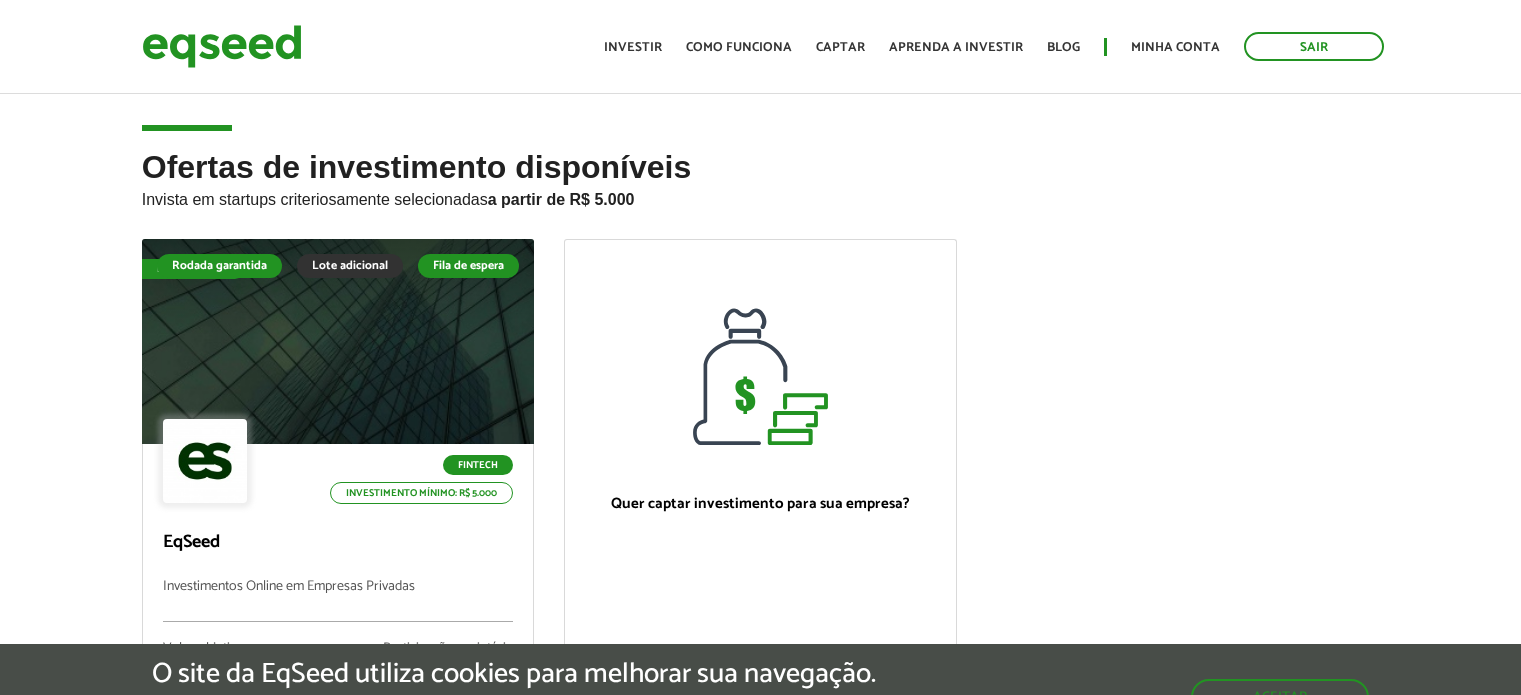 scroll, scrollTop: 0, scrollLeft: 0, axis: both 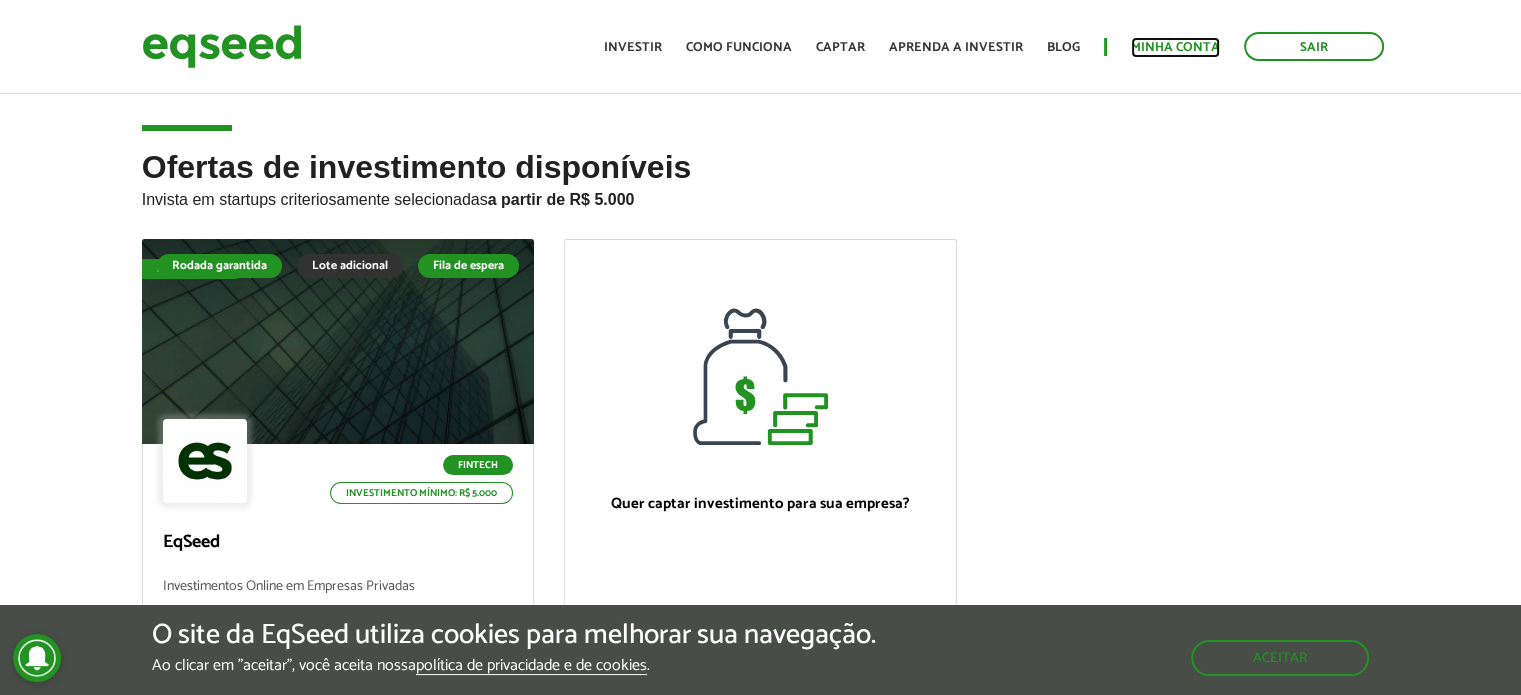 click on "Minha conta" at bounding box center (1175, 47) 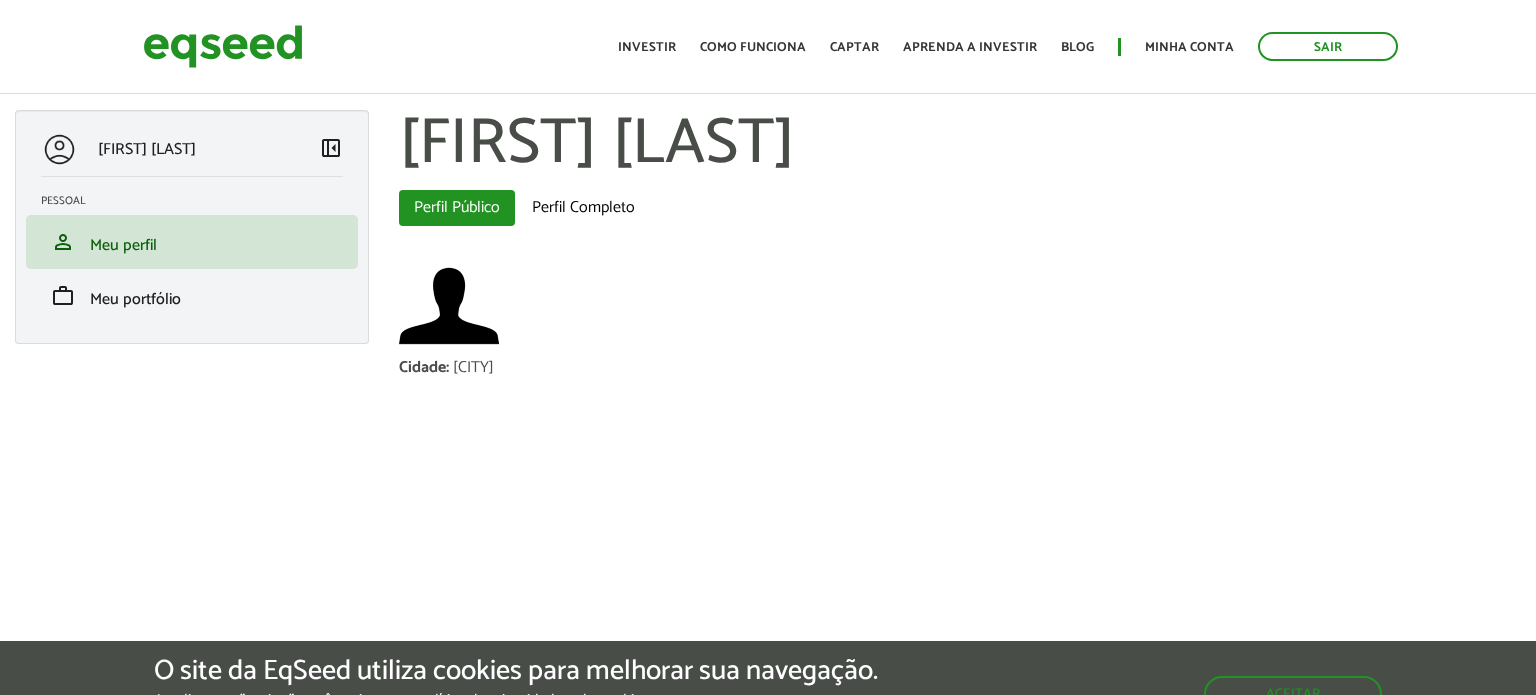 scroll, scrollTop: 0, scrollLeft: 0, axis: both 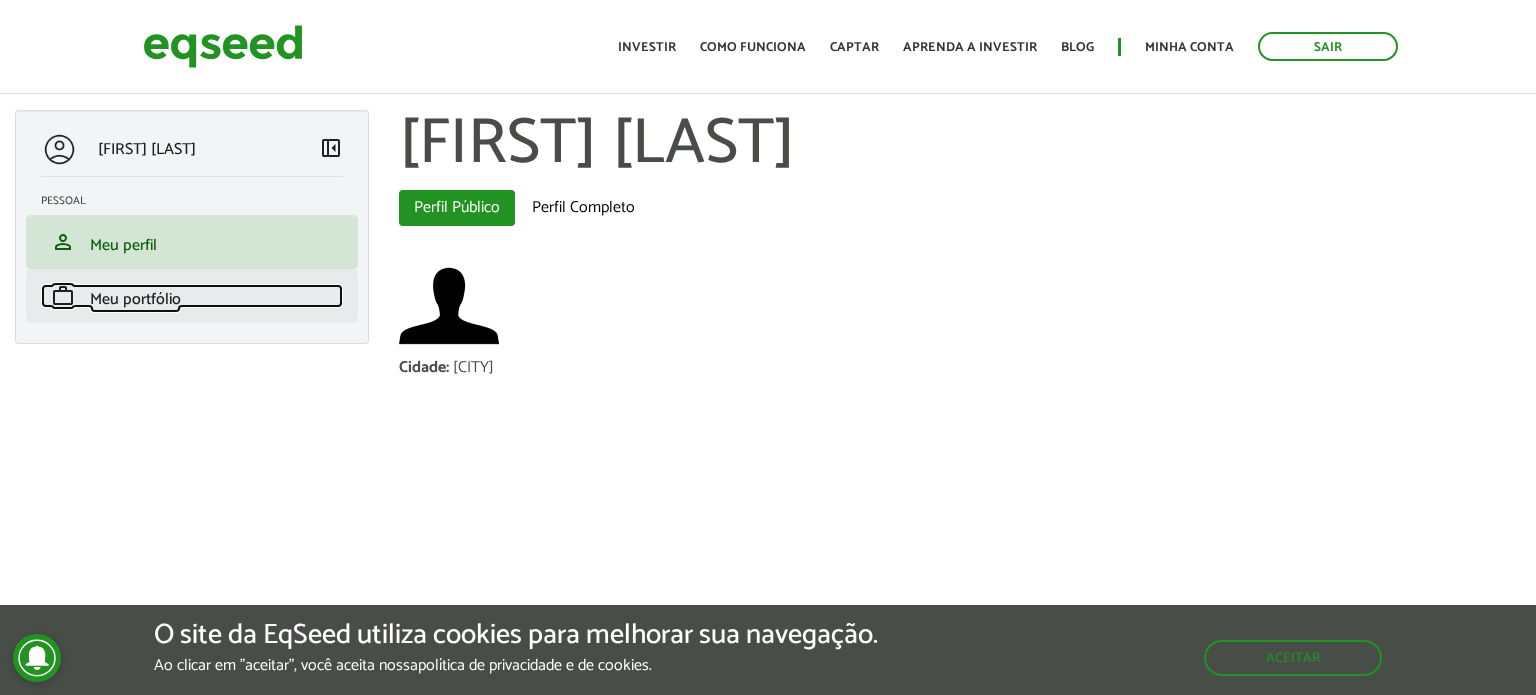 click on "Meu portfólio" at bounding box center (135, 299) 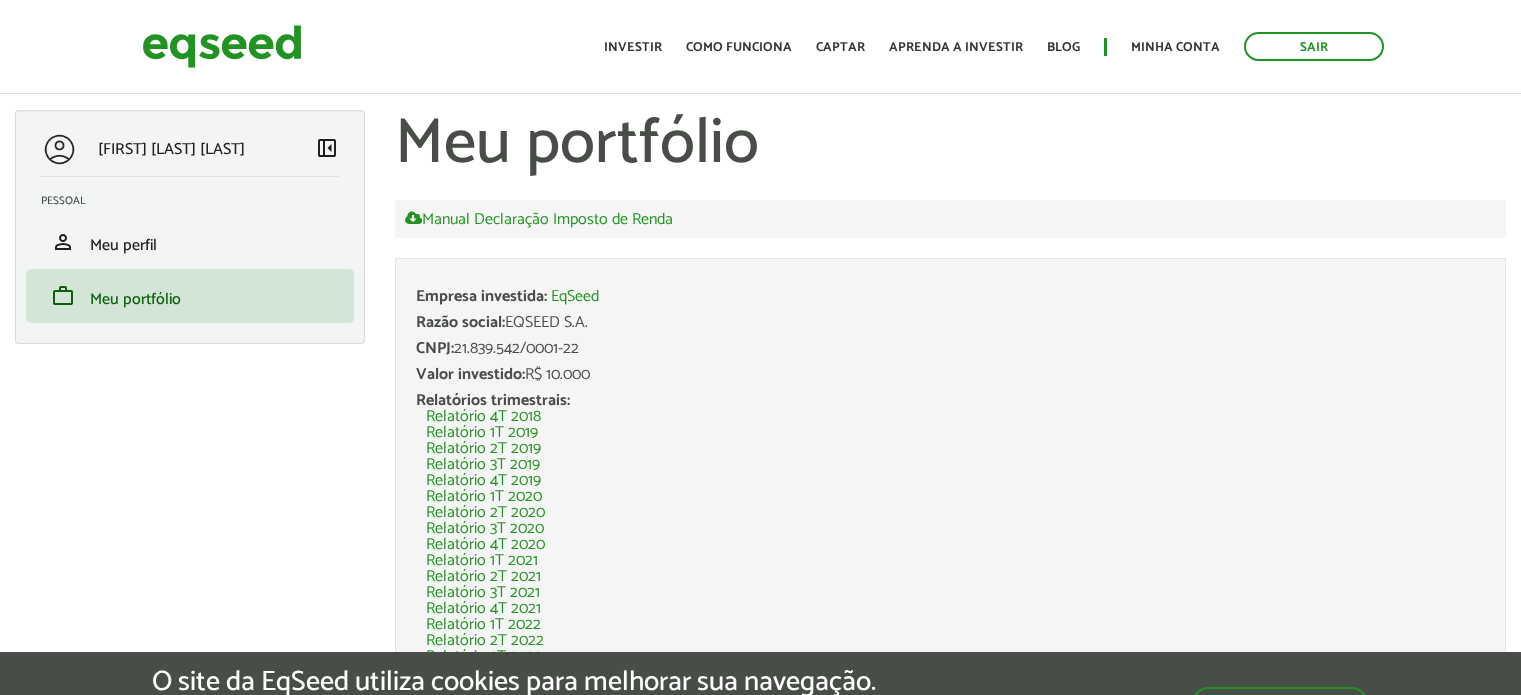scroll, scrollTop: 0, scrollLeft: 0, axis: both 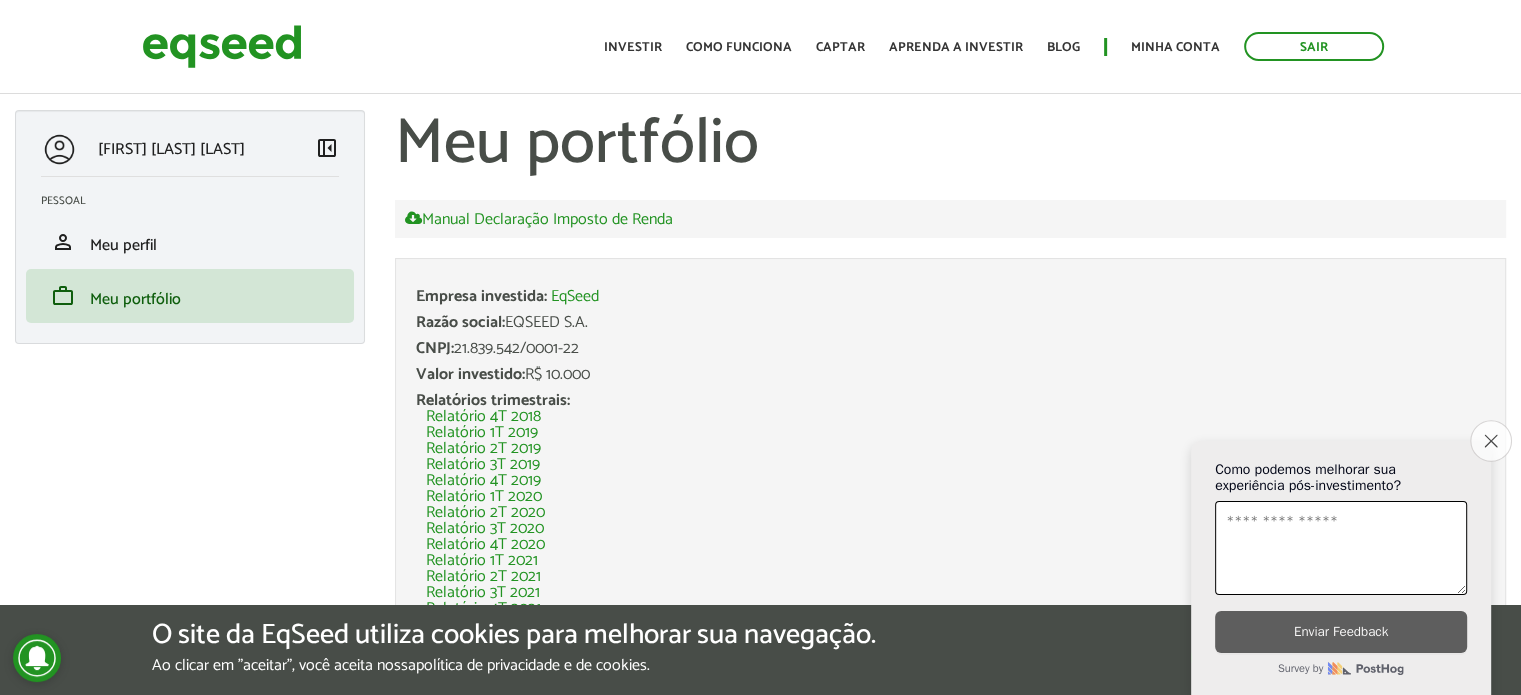 click on "Close survey" 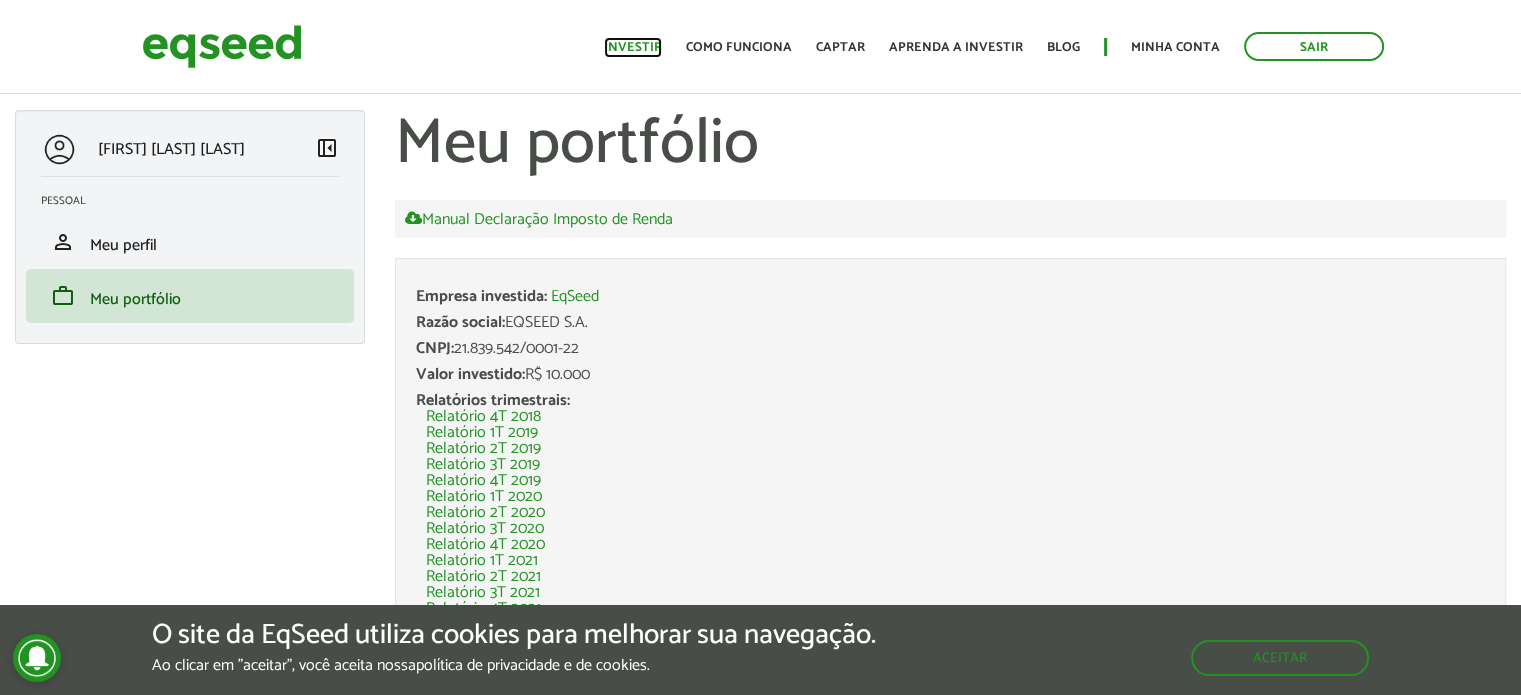 click on "Investir" at bounding box center (633, 47) 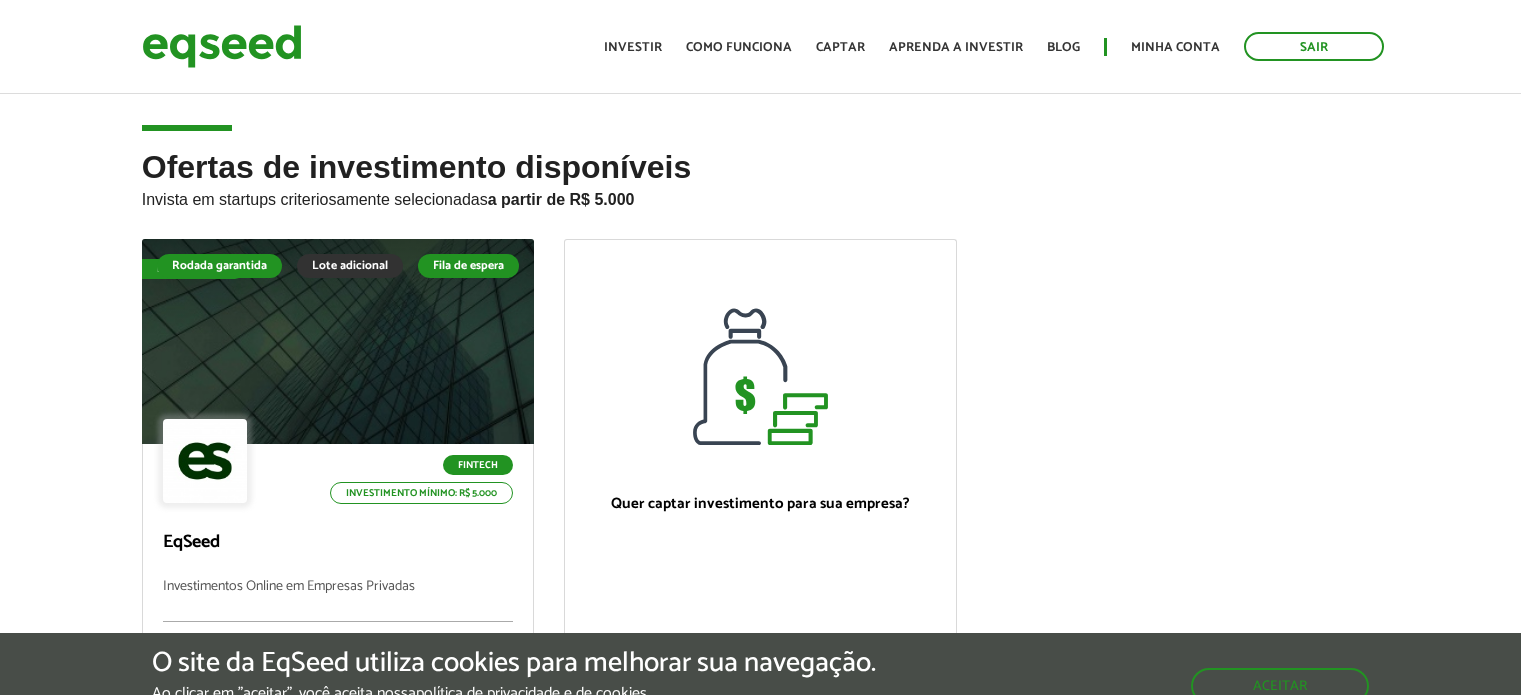 scroll, scrollTop: 0, scrollLeft: 0, axis: both 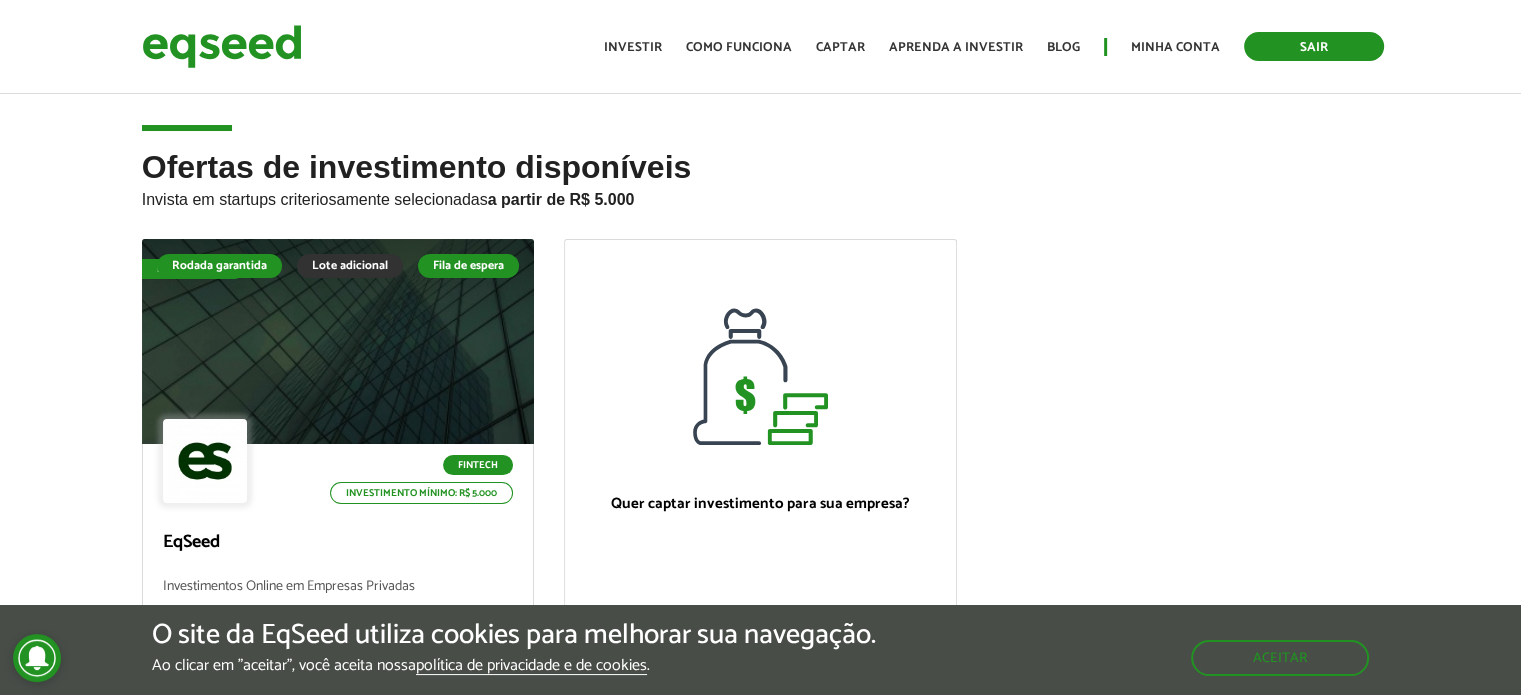 click on "Sair" at bounding box center [1314, 46] 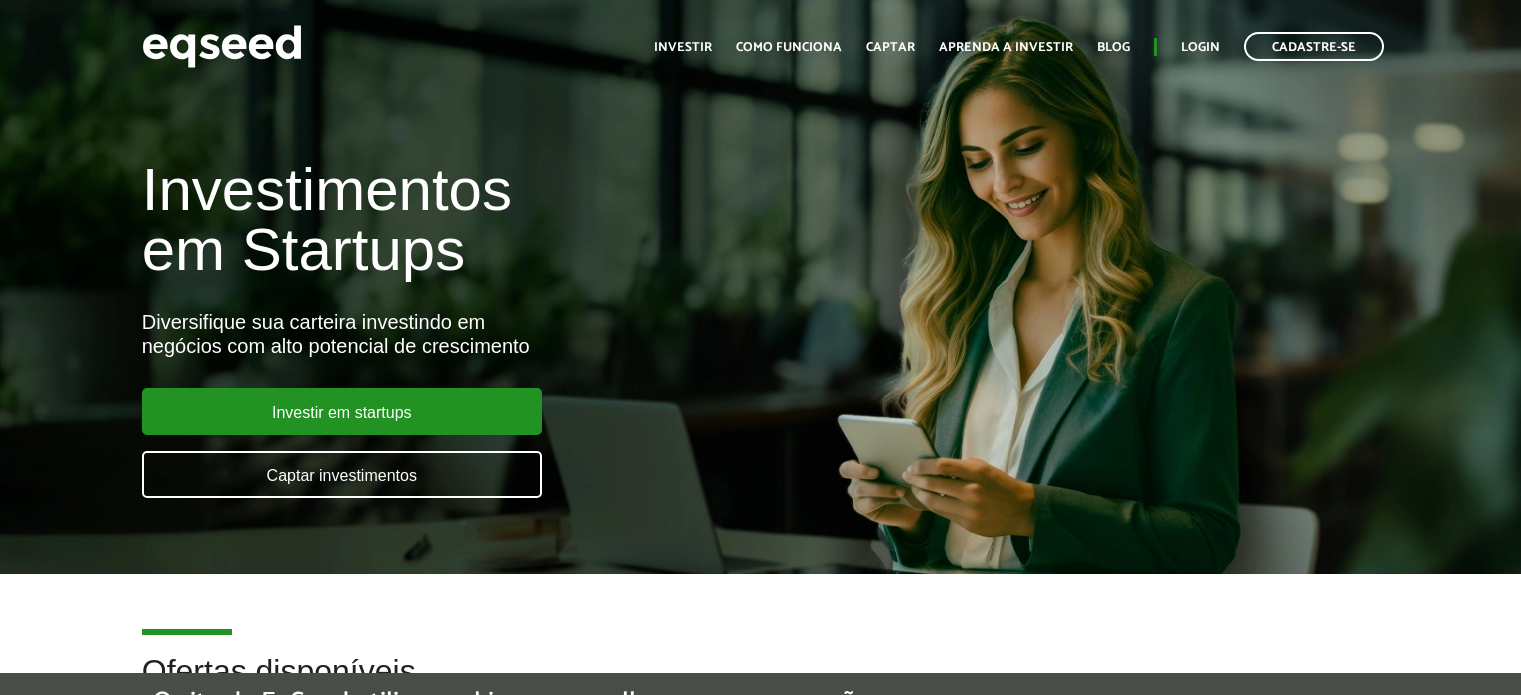 scroll, scrollTop: 0, scrollLeft: 0, axis: both 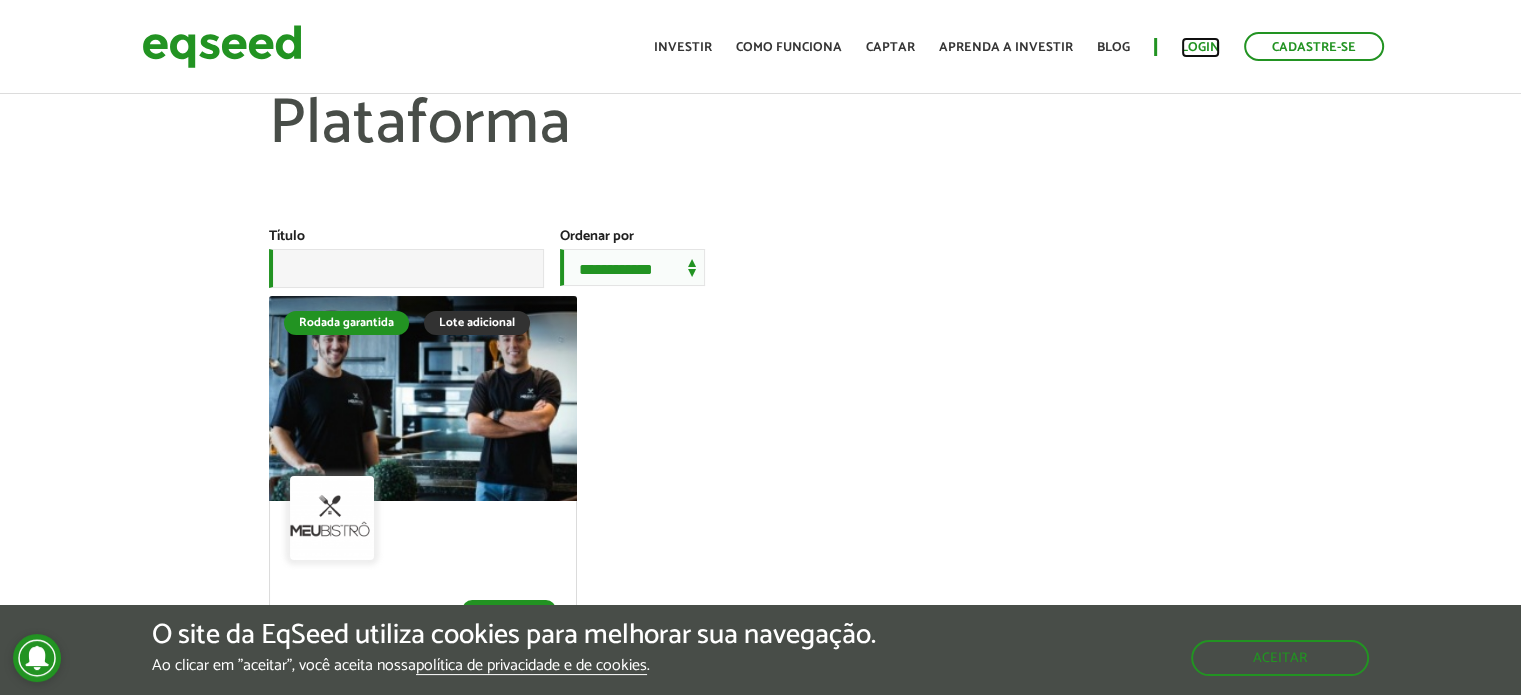 click on "Login" at bounding box center [1200, 47] 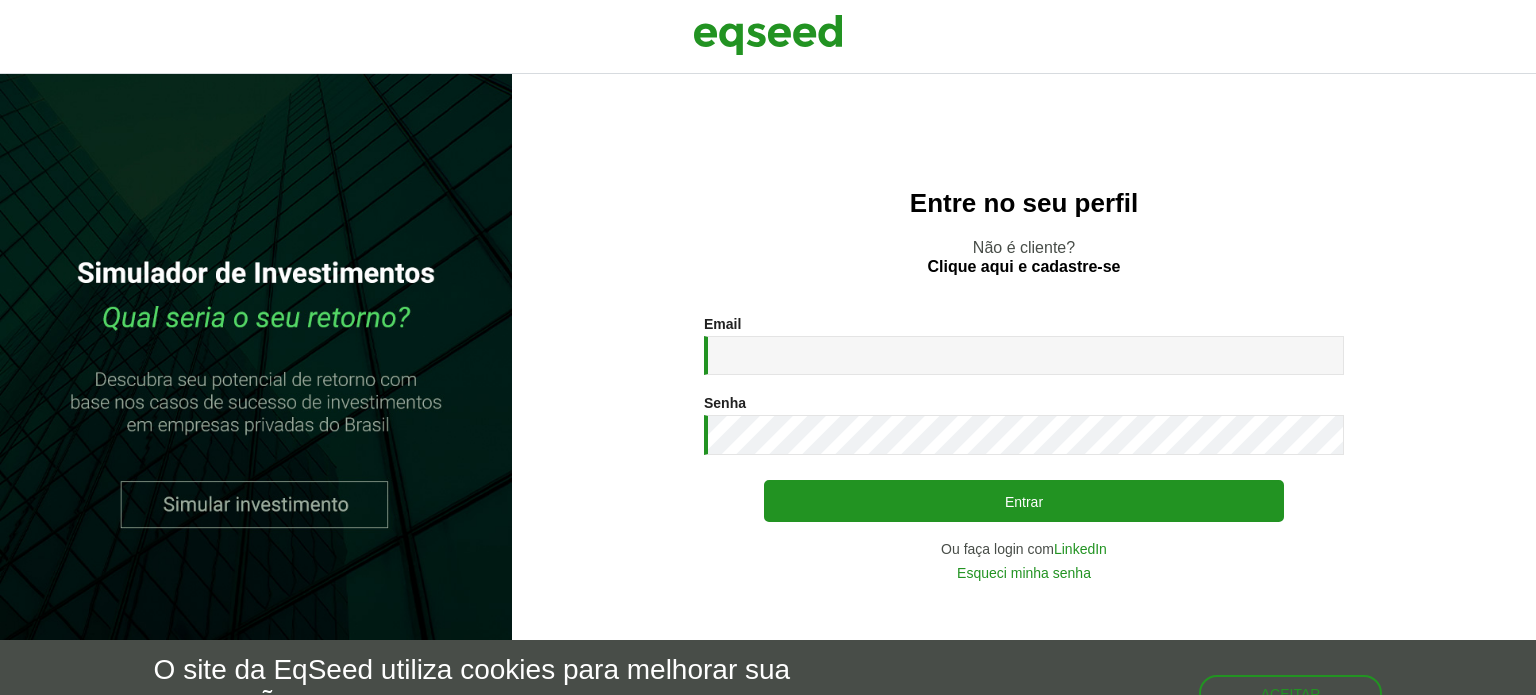 scroll, scrollTop: 0, scrollLeft: 0, axis: both 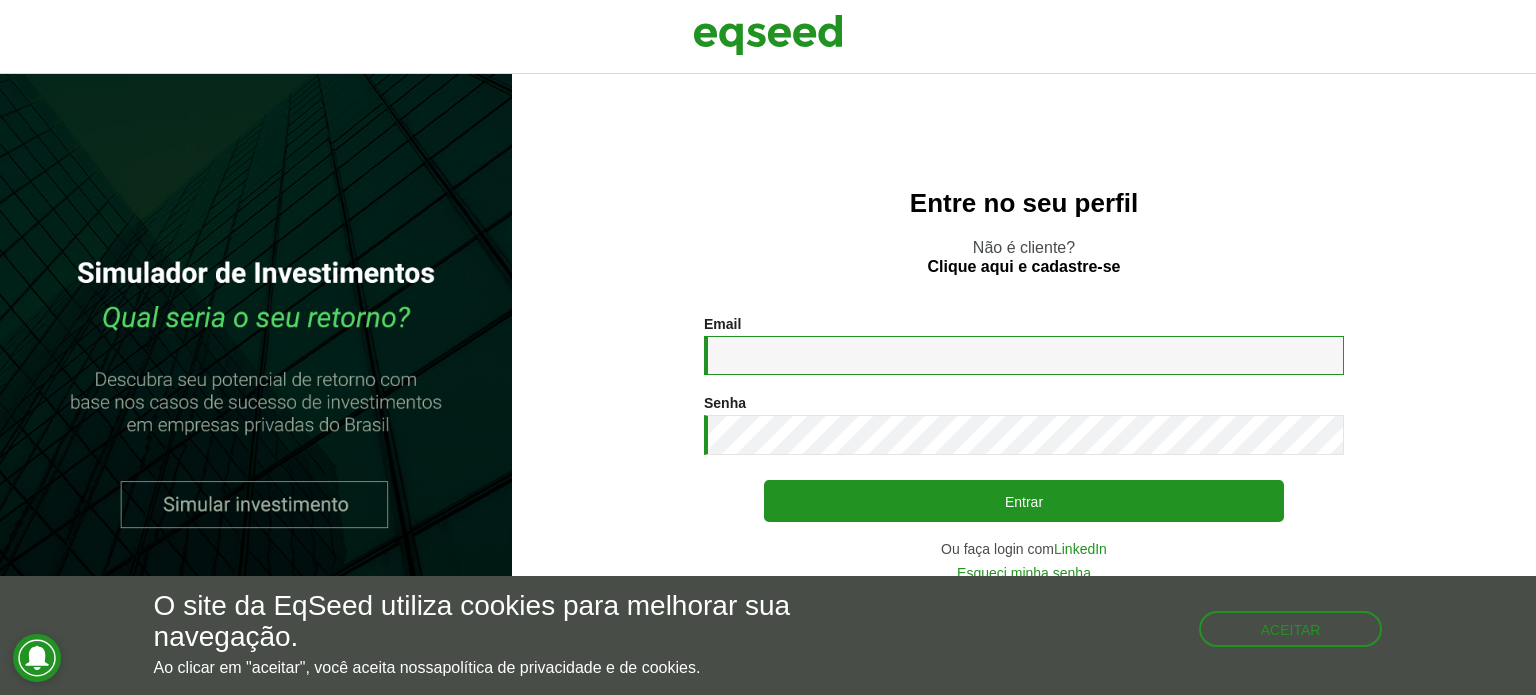 click on "Email  *" at bounding box center [1024, 355] 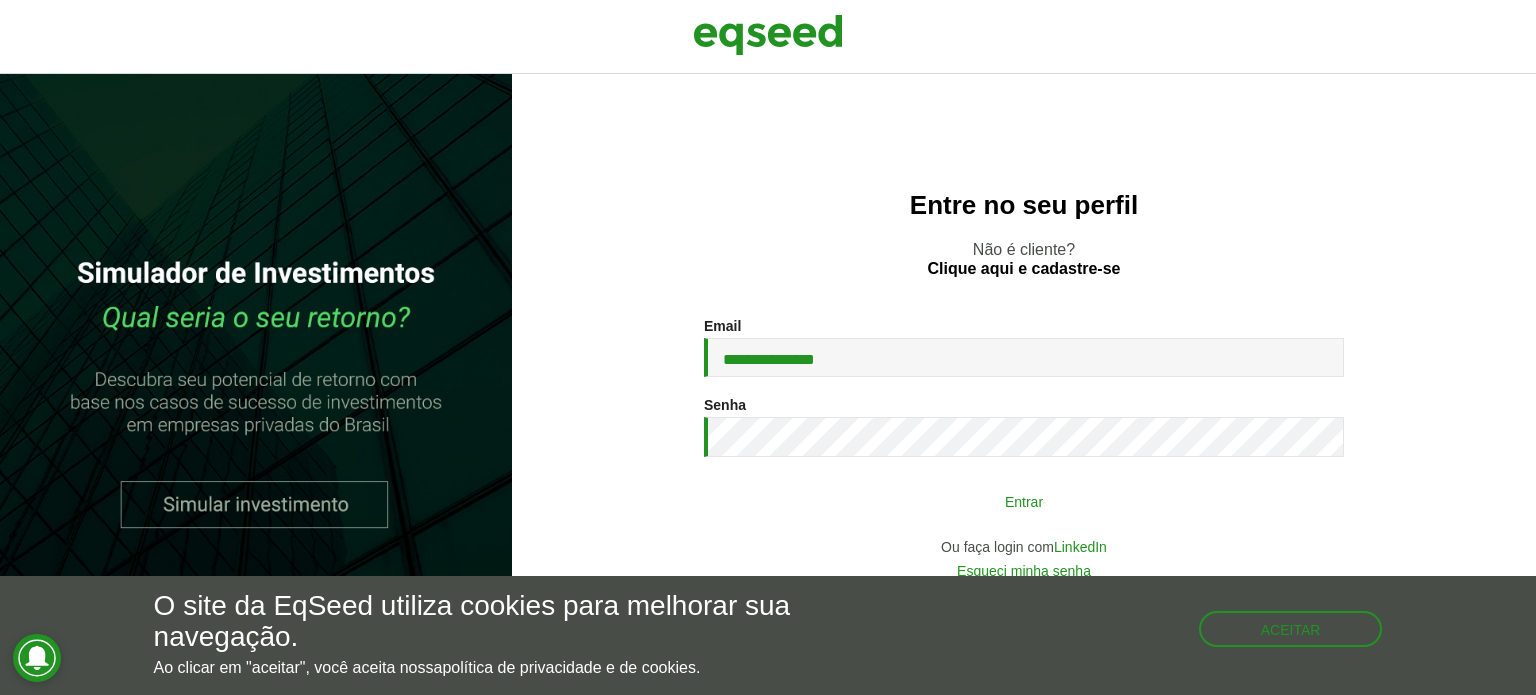 click on "Entrar" at bounding box center [1024, 501] 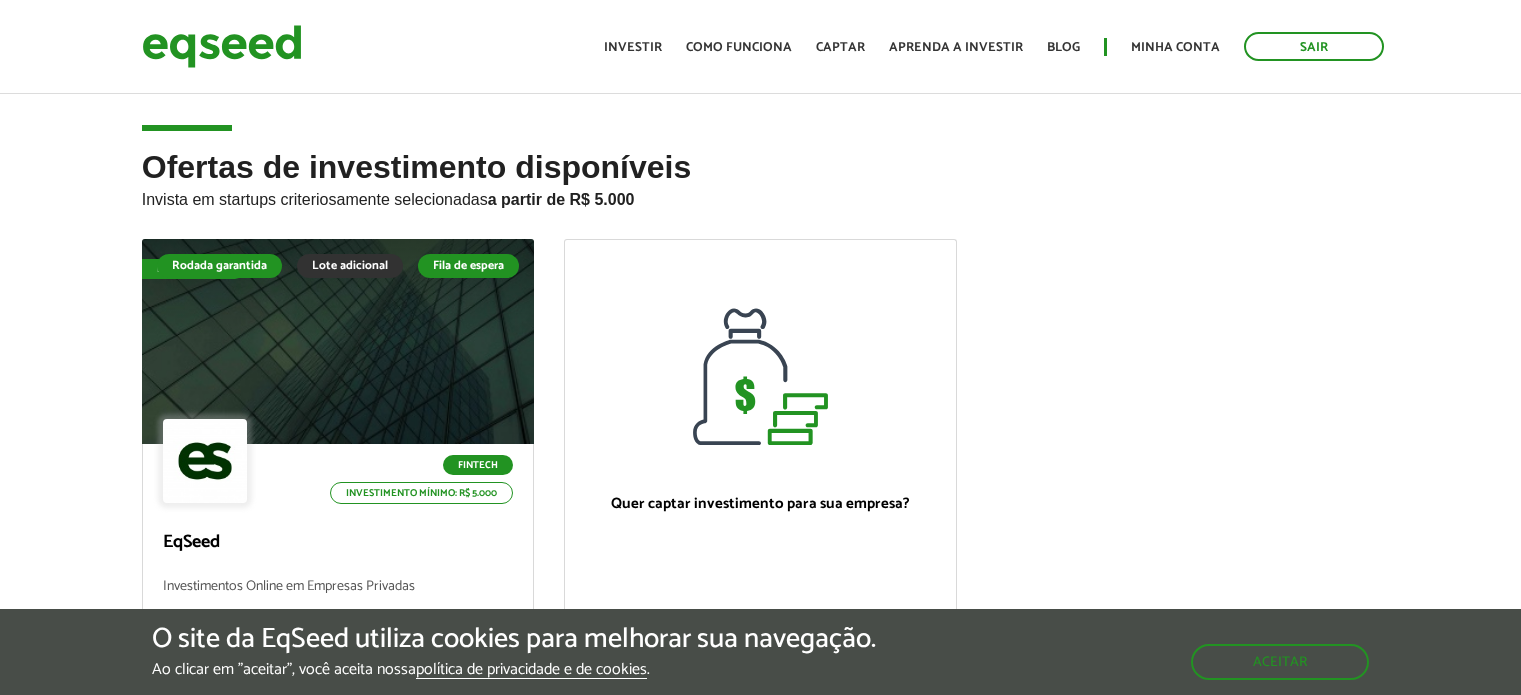 scroll, scrollTop: 0, scrollLeft: 0, axis: both 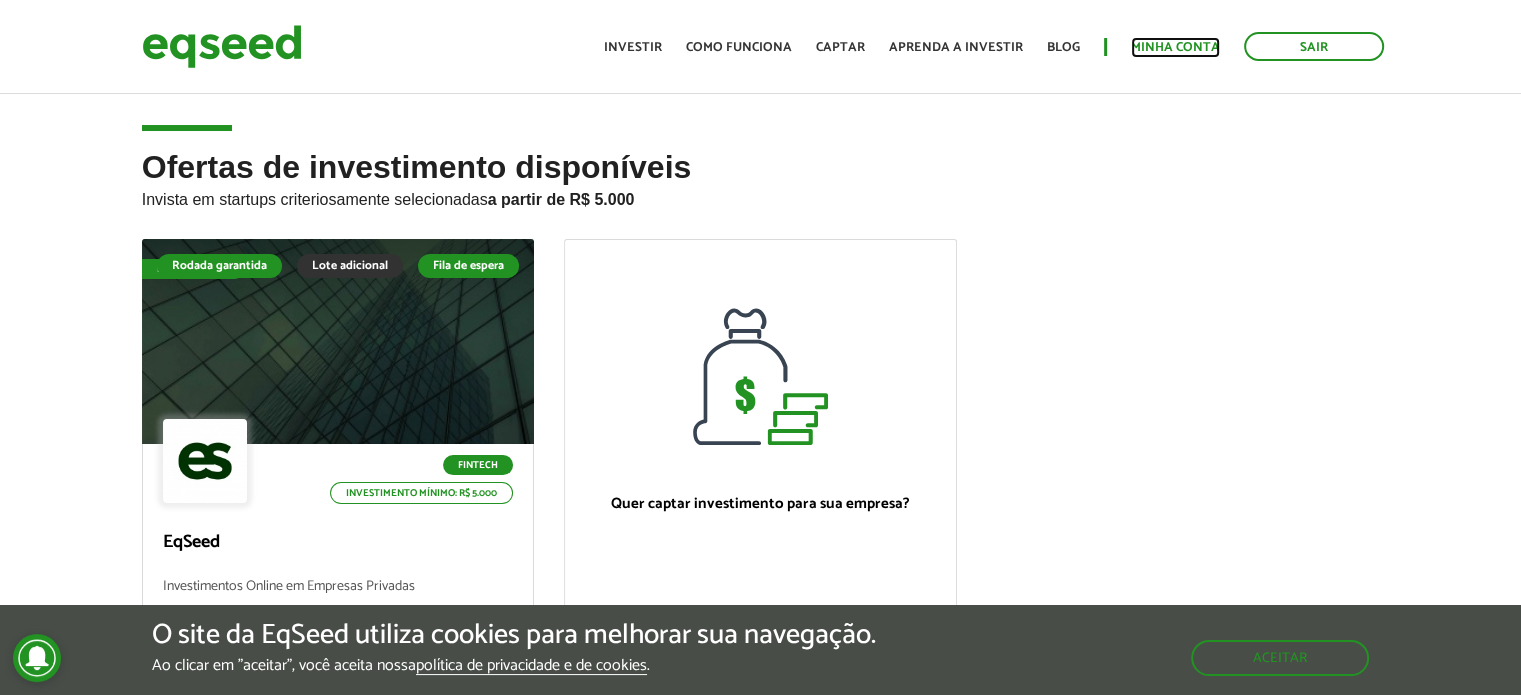 click on "Minha conta" at bounding box center (1175, 47) 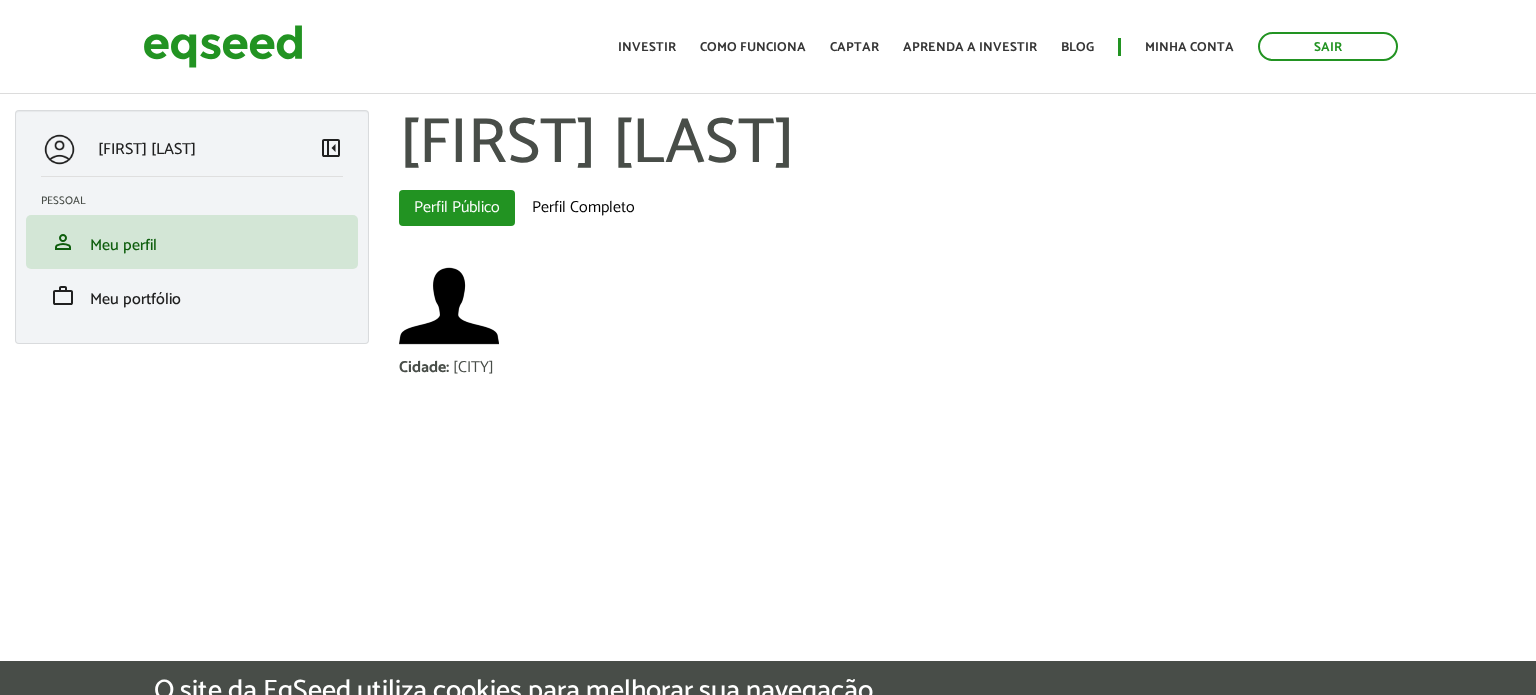 scroll, scrollTop: 0, scrollLeft: 0, axis: both 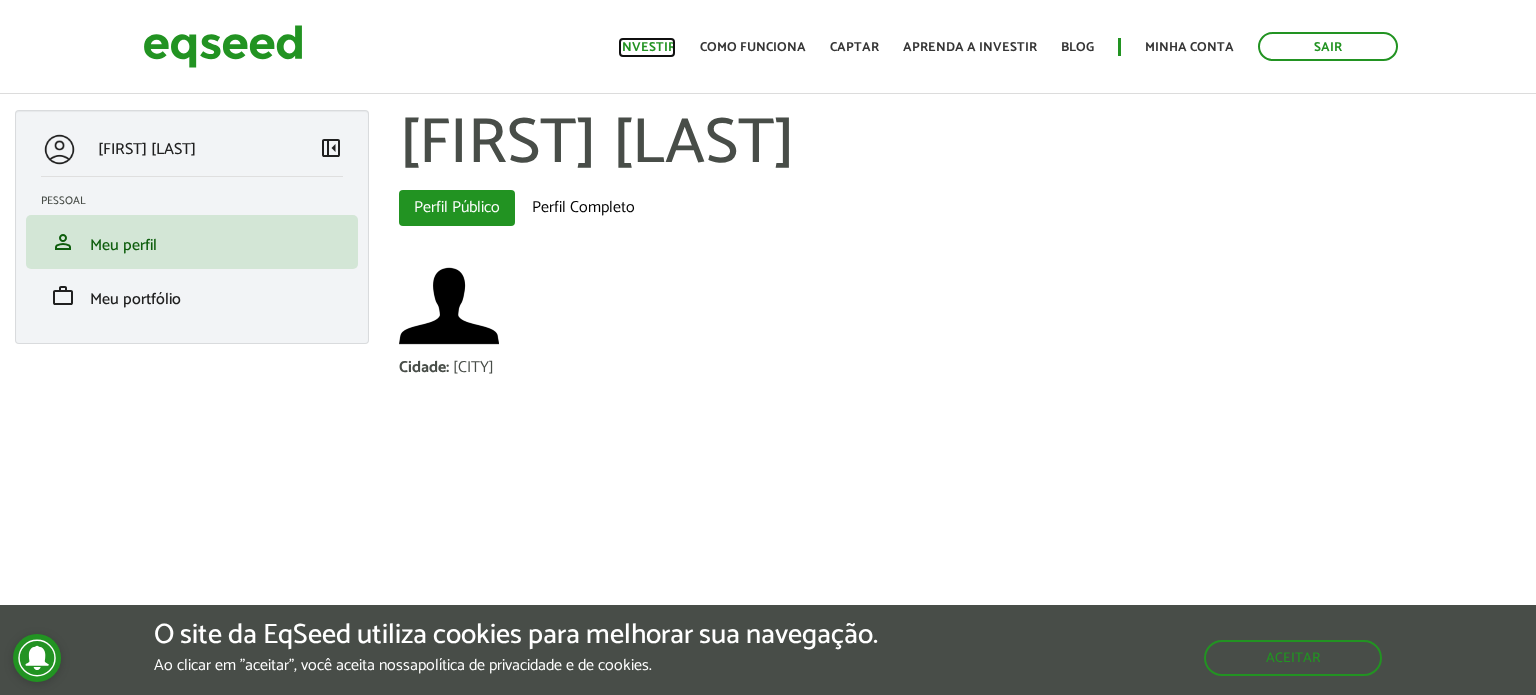 click on "Investir" at bounding box center (647, 47) 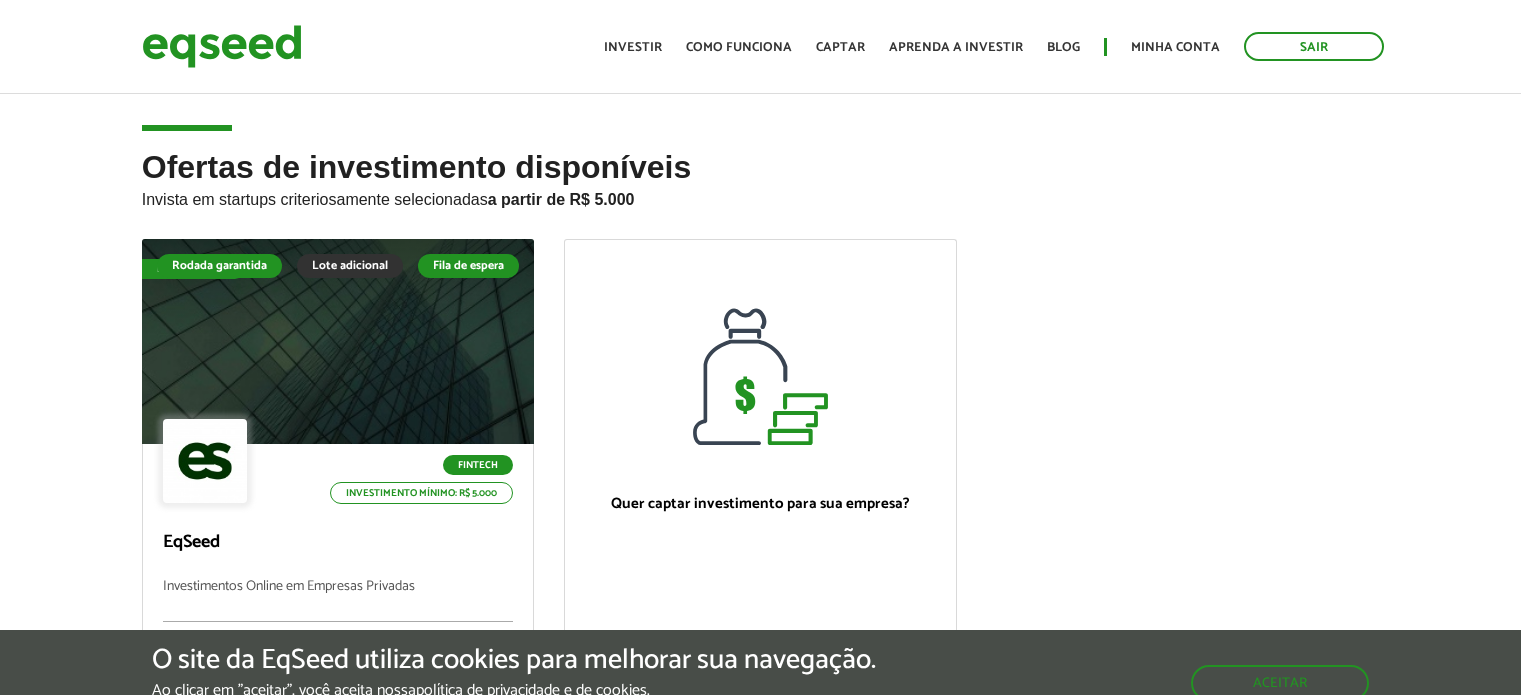 scroll, scrollTop: 0, scrollLeft: 0, axis: both 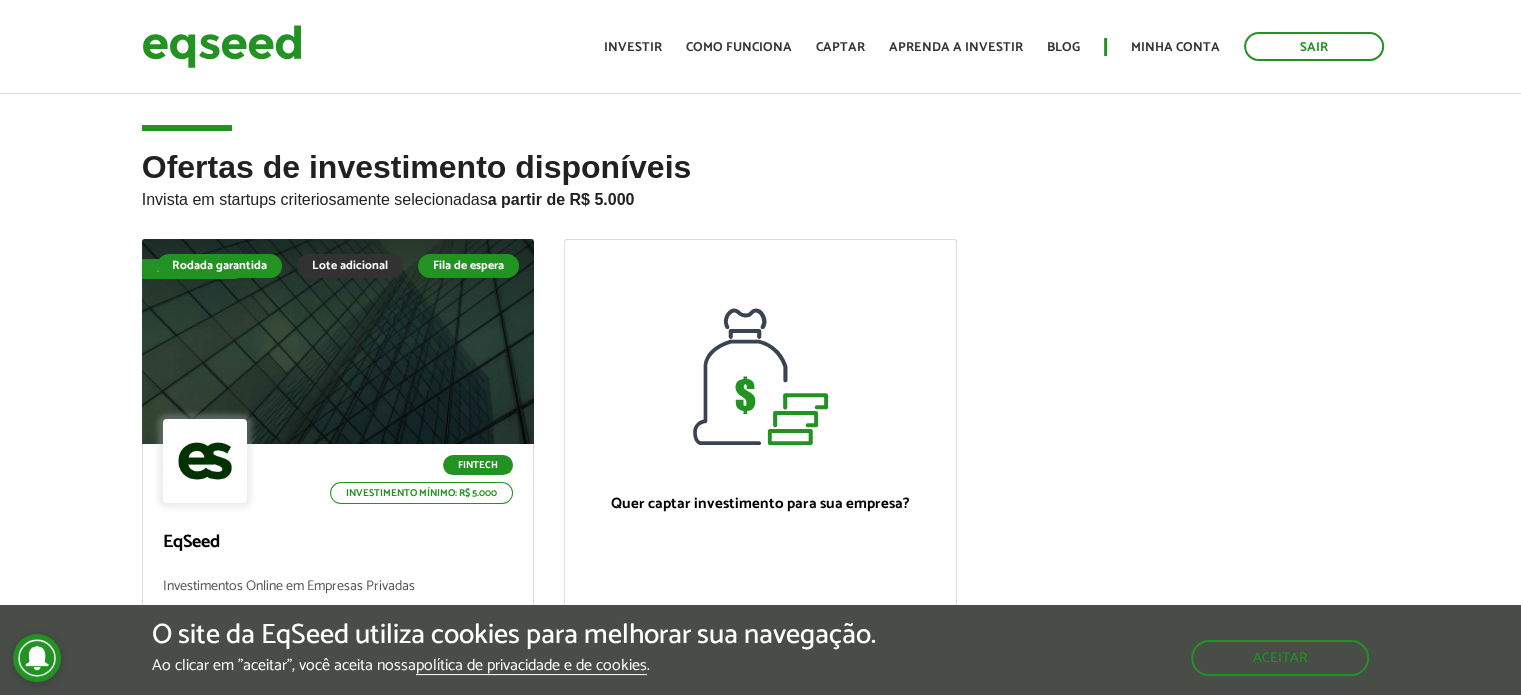 click on "Como funciona" at bounding box center (739, 47) 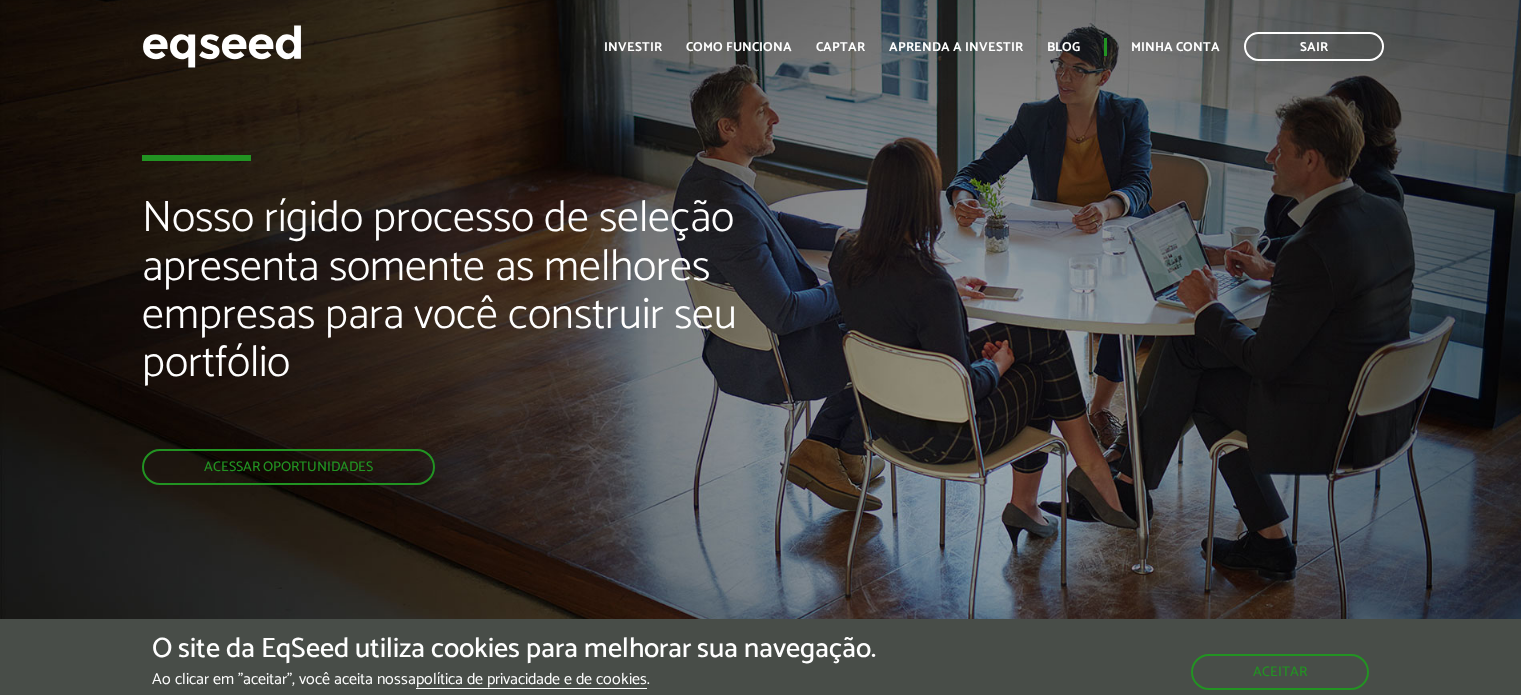scroll, scrollTop: 0, scrollLeft: 0, axis: both 